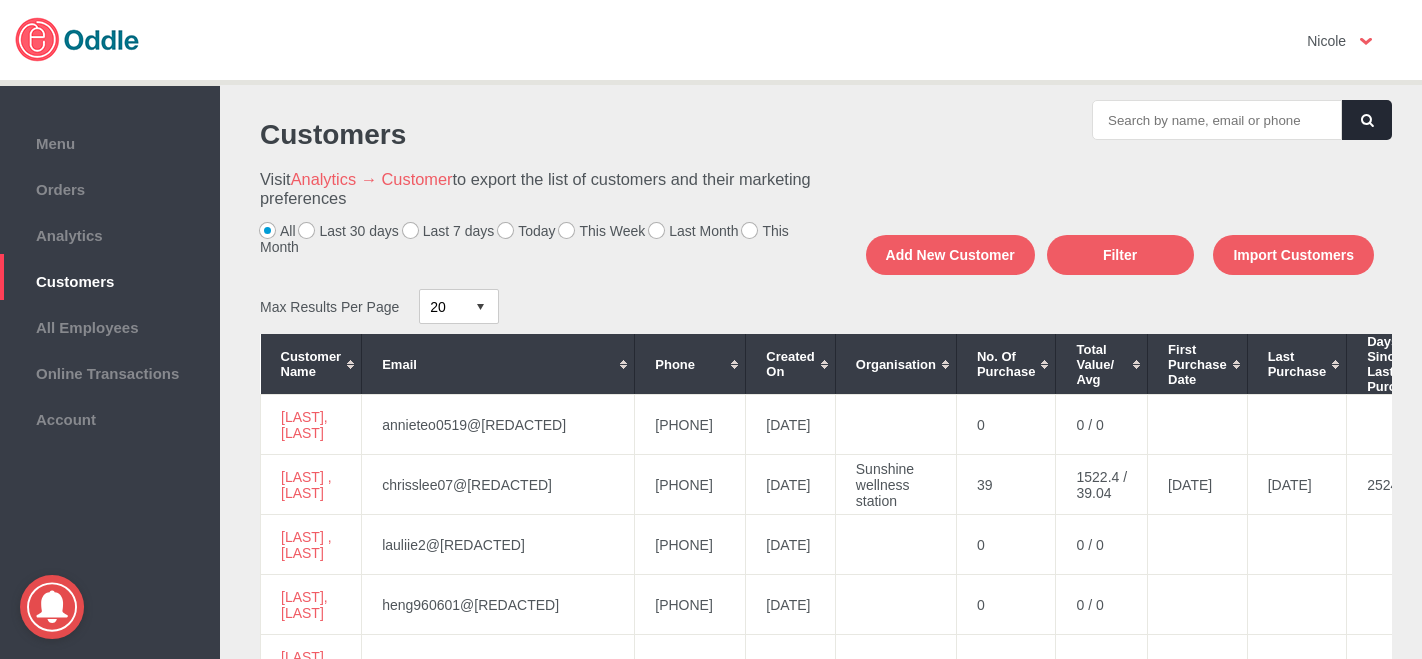 scroll, scrollTop: 0, scrollLeft: 0, axis: both 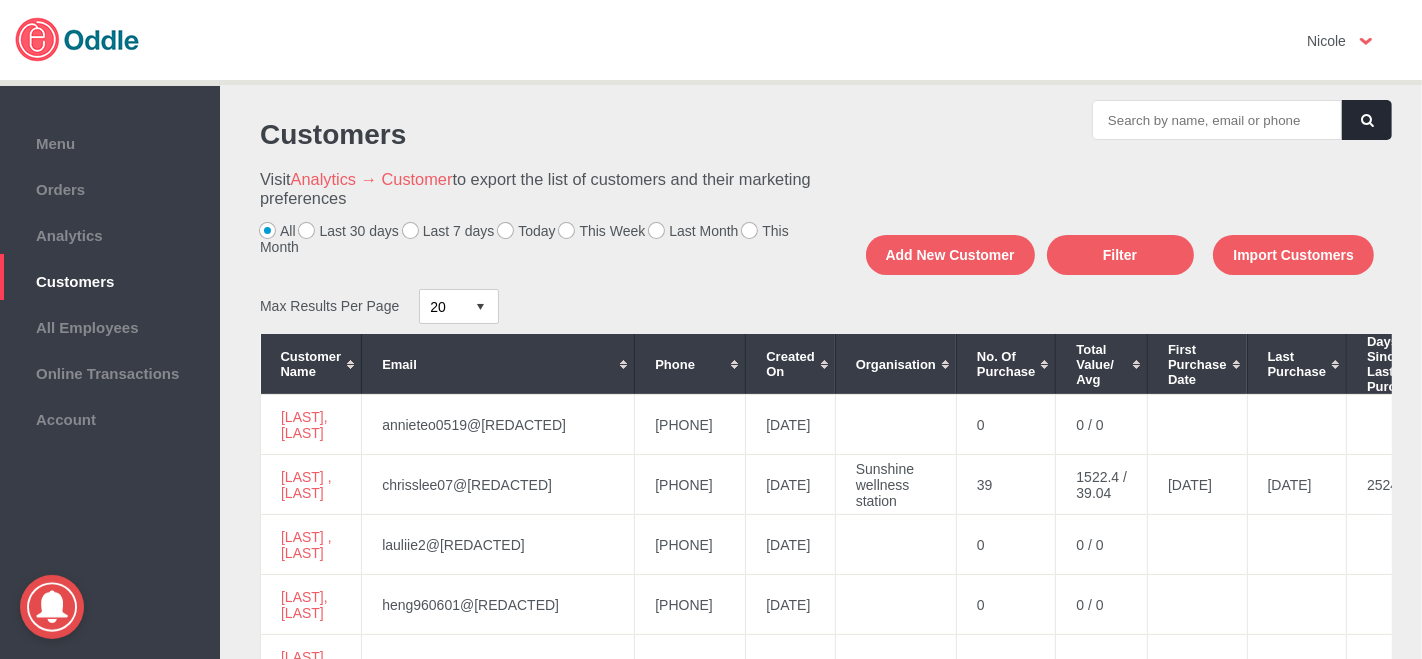 click on "Today" at bounding box center (526, 231) 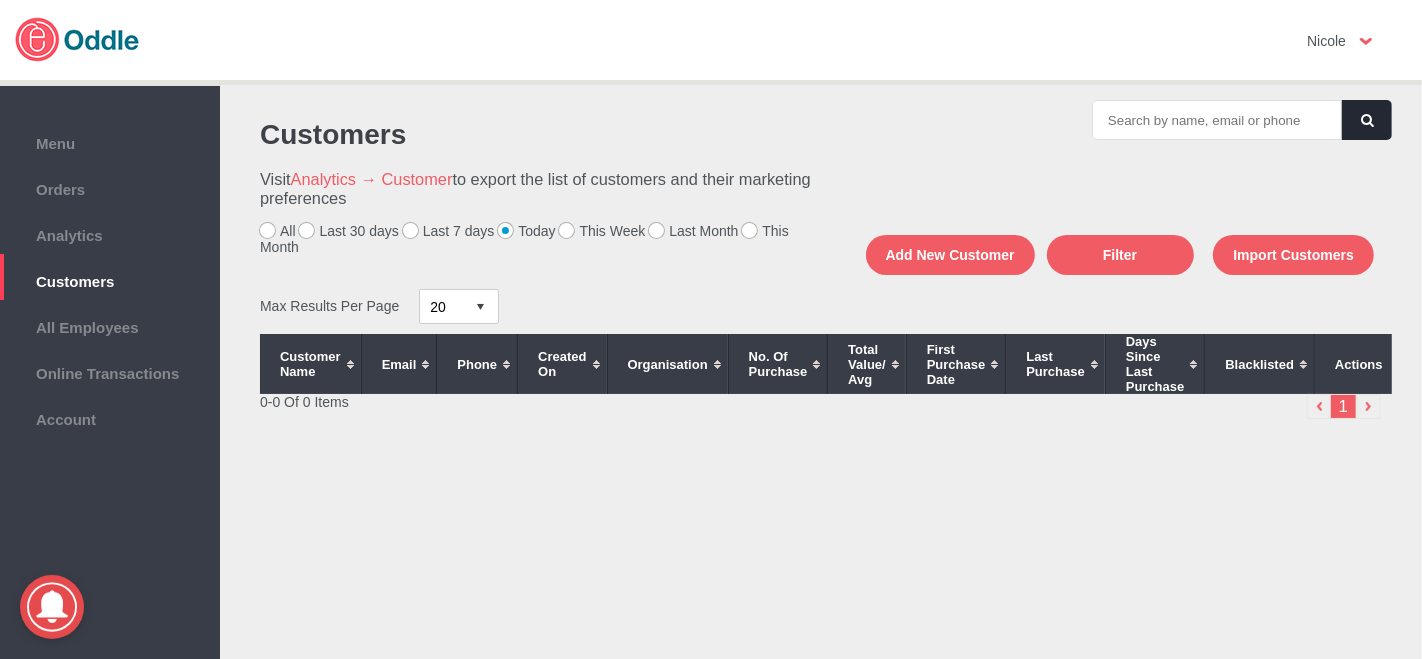 click on "This Week" at bounding box center (602, 231) 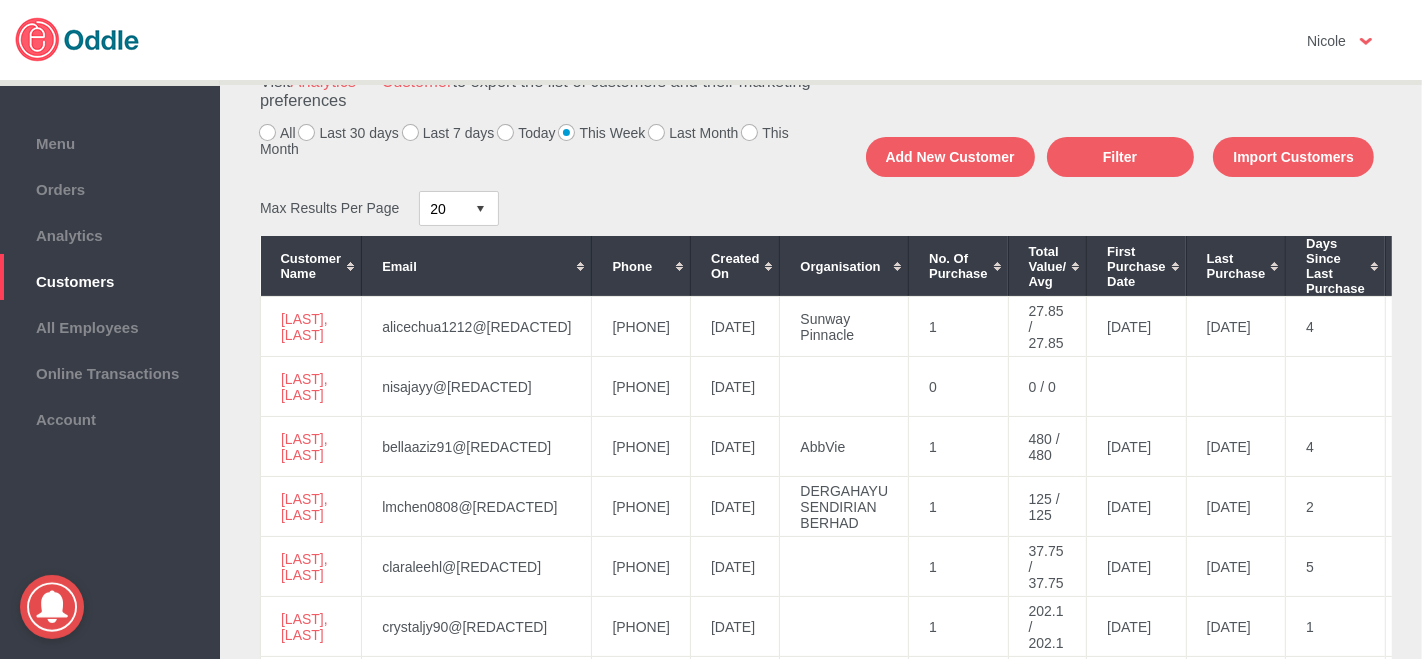 scroll, scrollTop: 222, scrollLeft: 0, axis: vertical 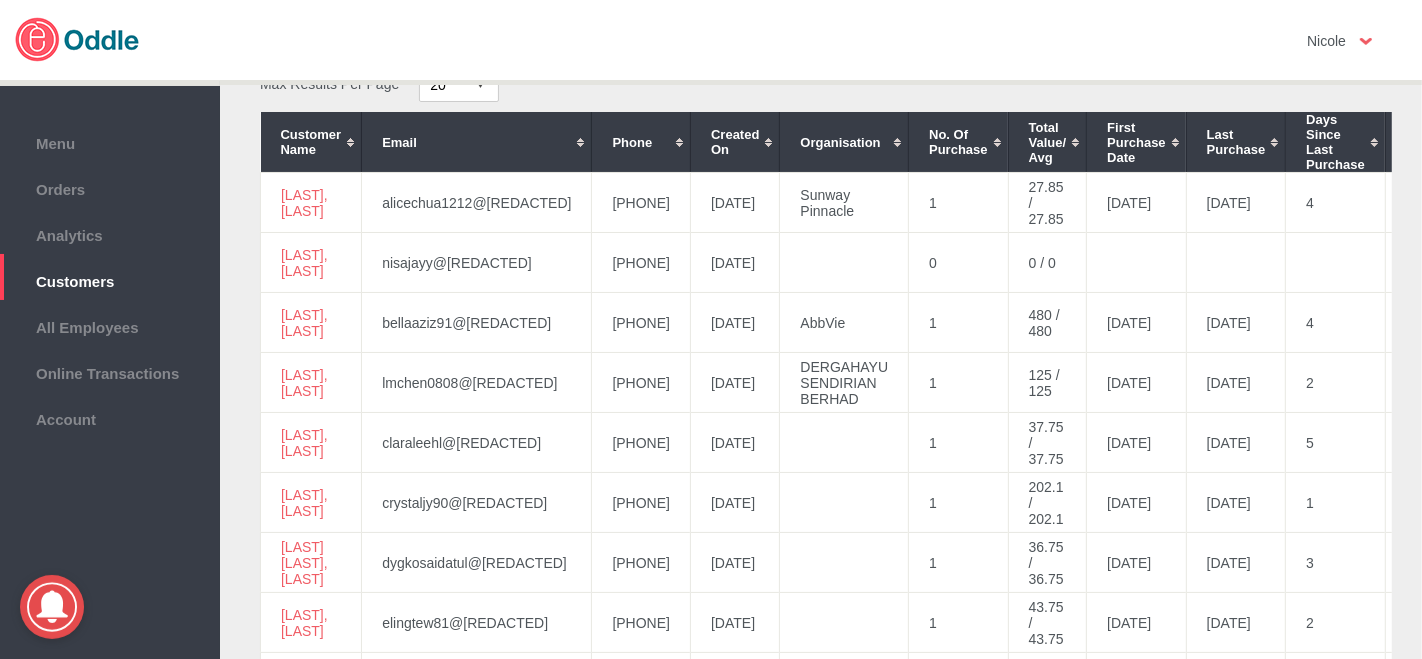 drag, startPoint x: 734, startPoint y: 378, endPoint x: 634, endPoint y: 405, distance: 103.58089 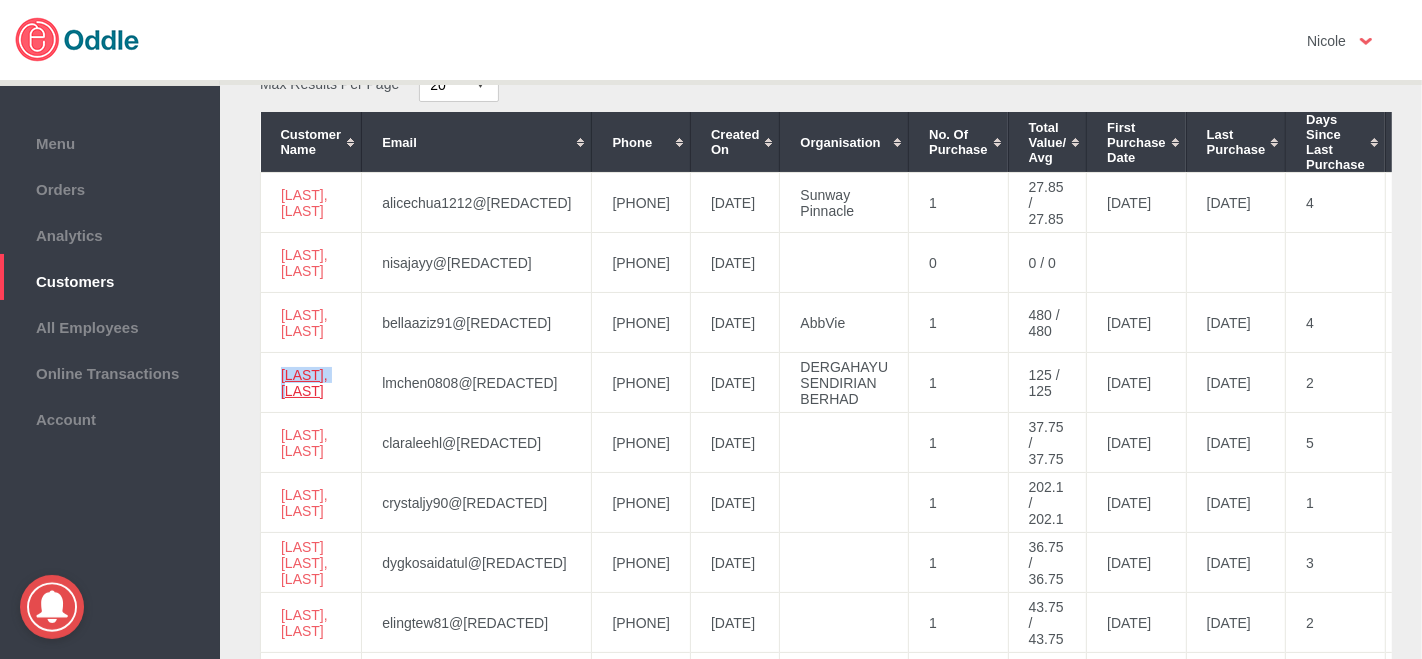 drag, startPoint x: 360, startPoint y: 375, endPoint x: 284, endPoint y: 377, distance: 76.02631 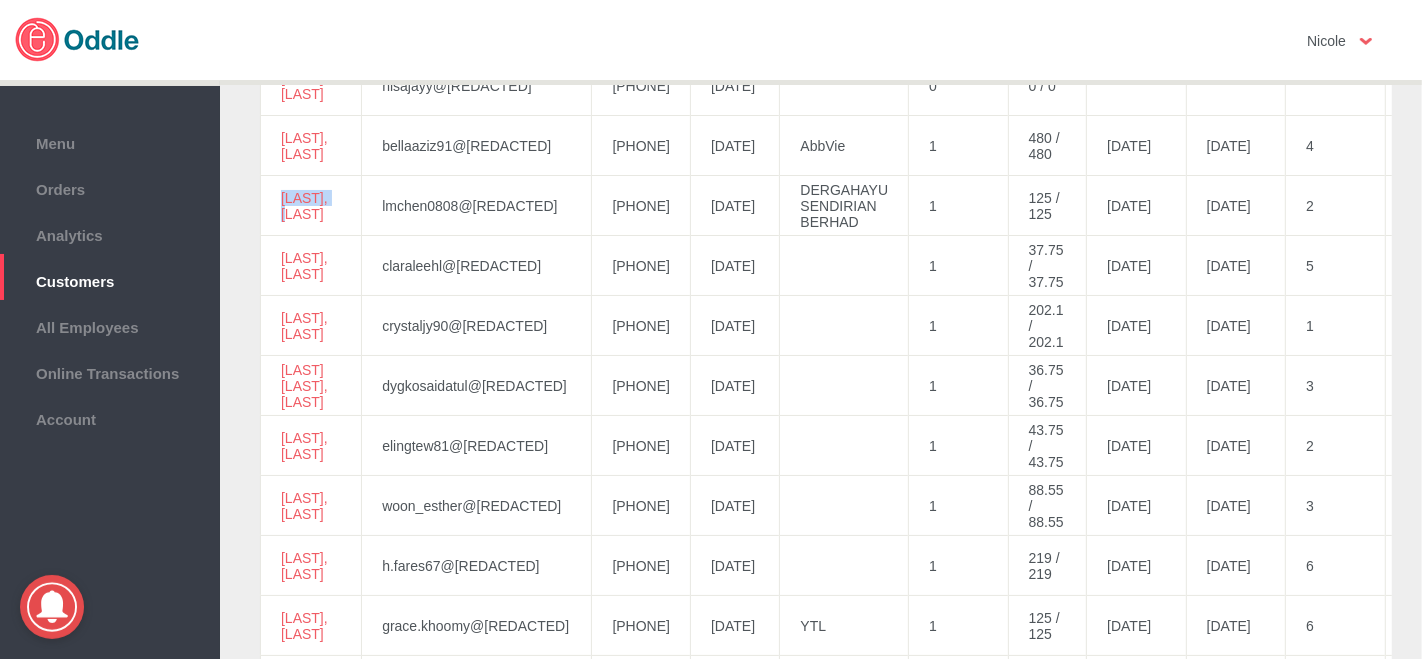 scroll, scrollTop: 444, scrollLeft: 0, axis: vertical 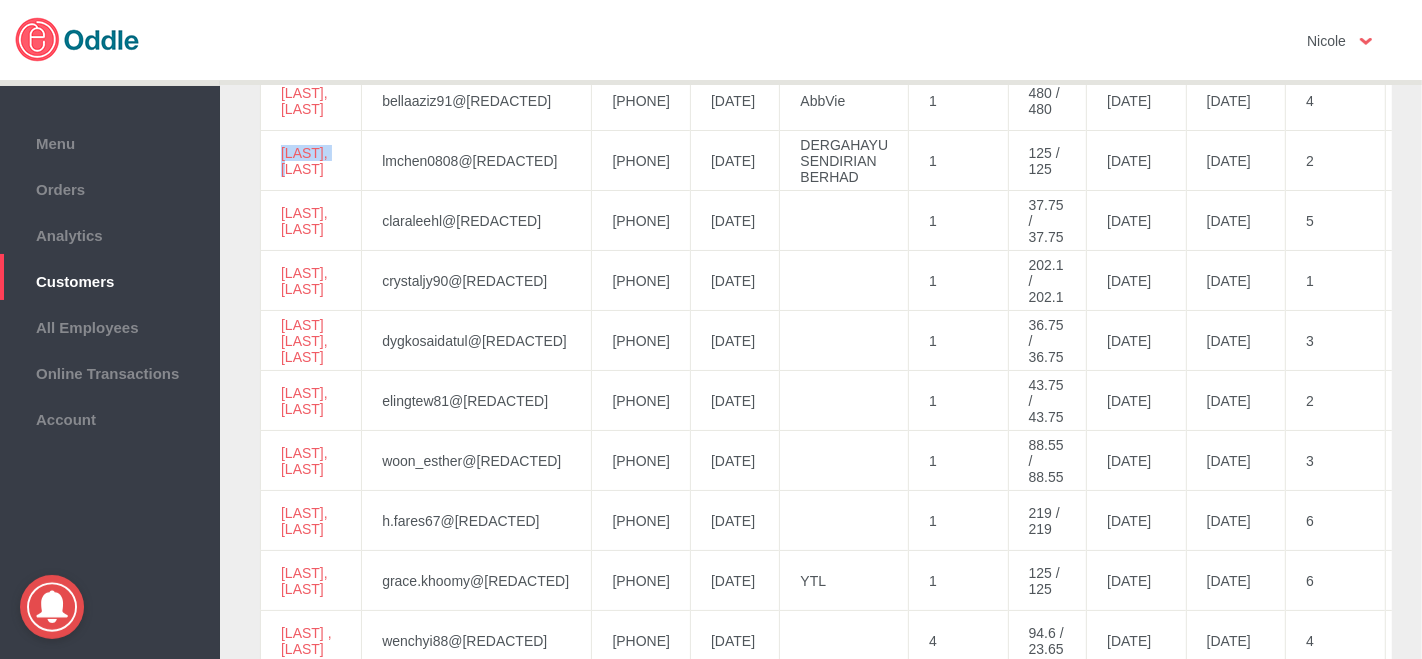 drag, startPoint x: 731, startPoint y: 398, endPoint x: 631, endPoint y: 410, distance: 100.71743 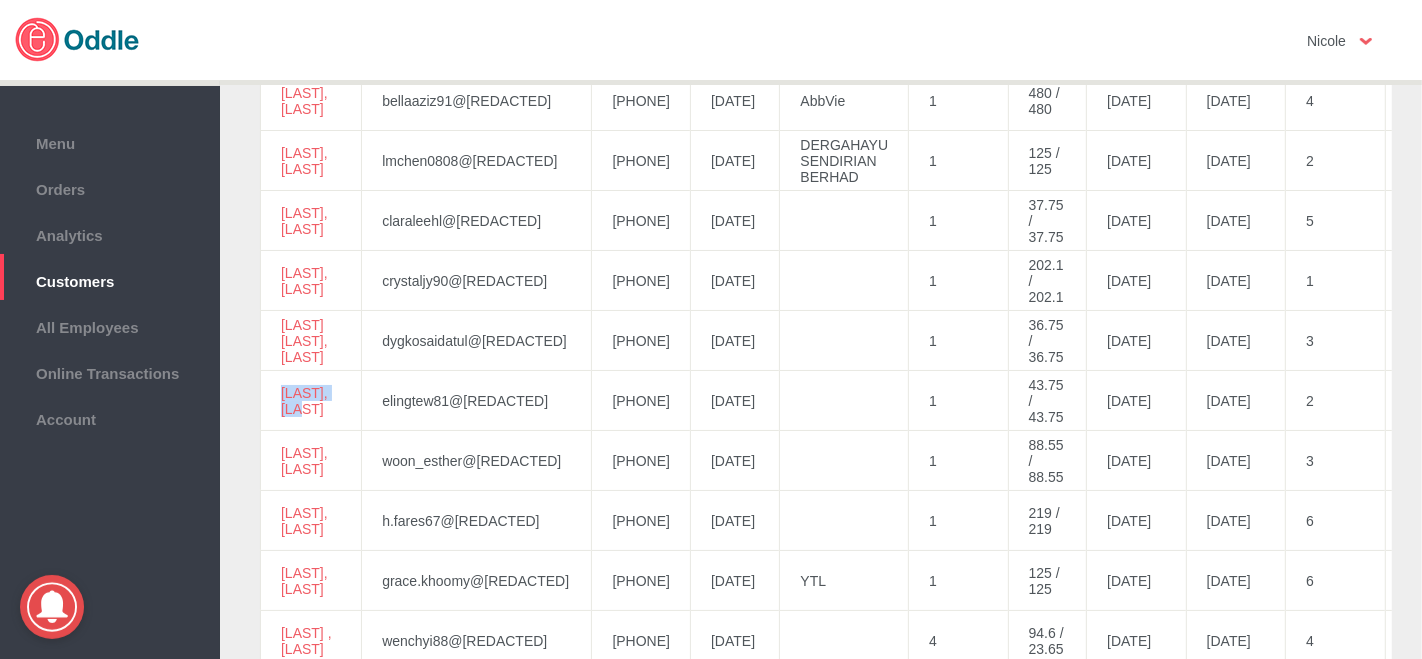 drag, startPoint x: 362, startPoint y: 396, endPoint x: 277, endPoint y: 413, distance: 86.683334 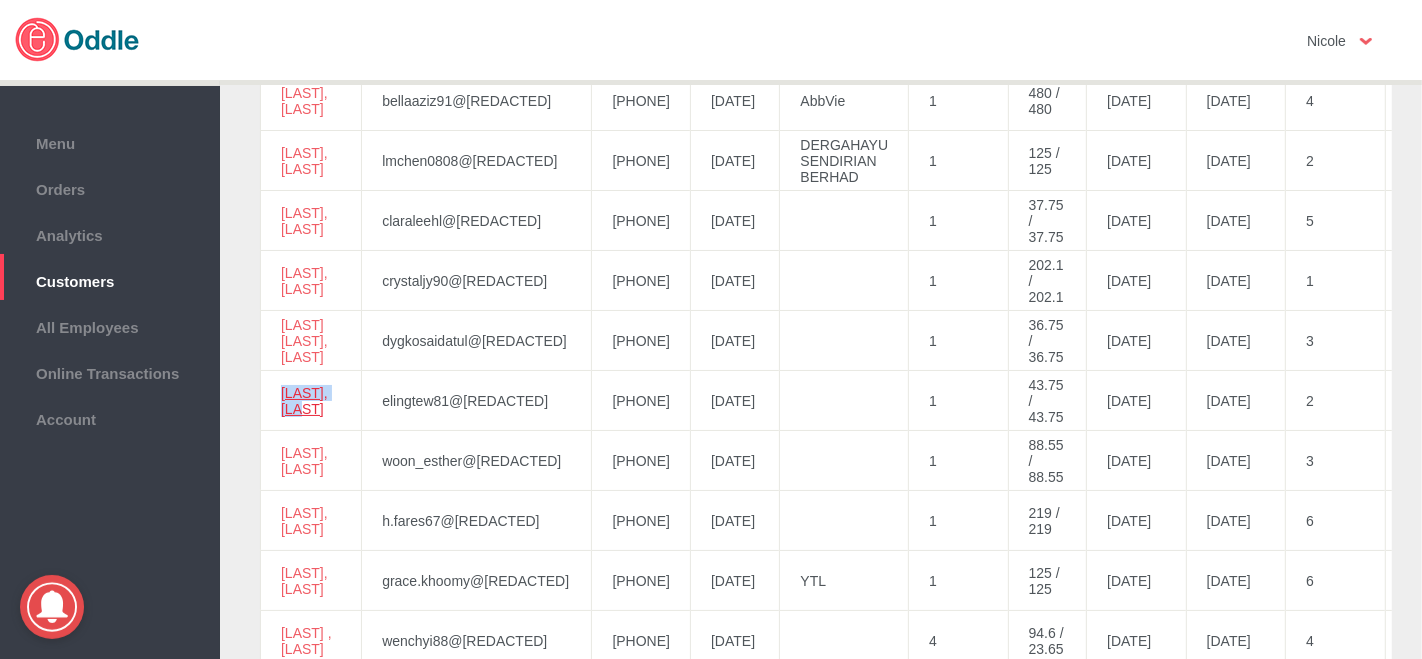 copy on "[LAST], [LAST]" 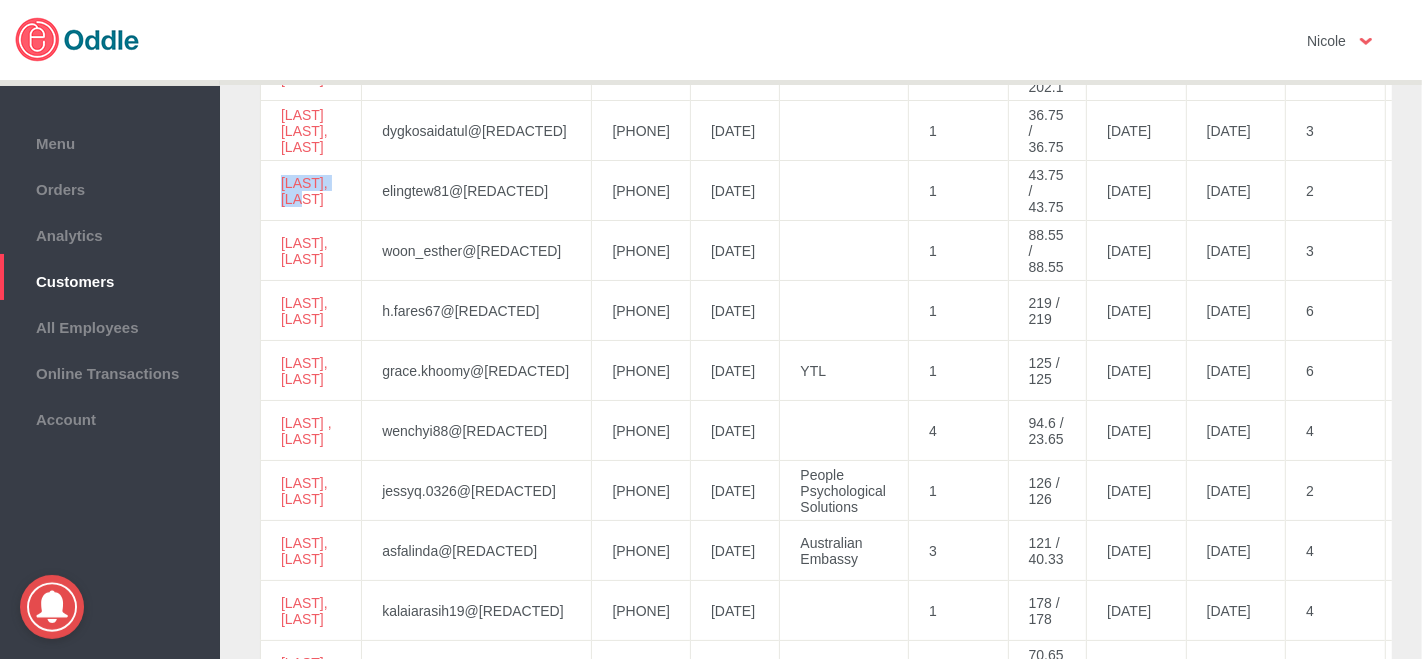 scroll, scrollTop: 666, scrollLeft: 0, axis: vertical 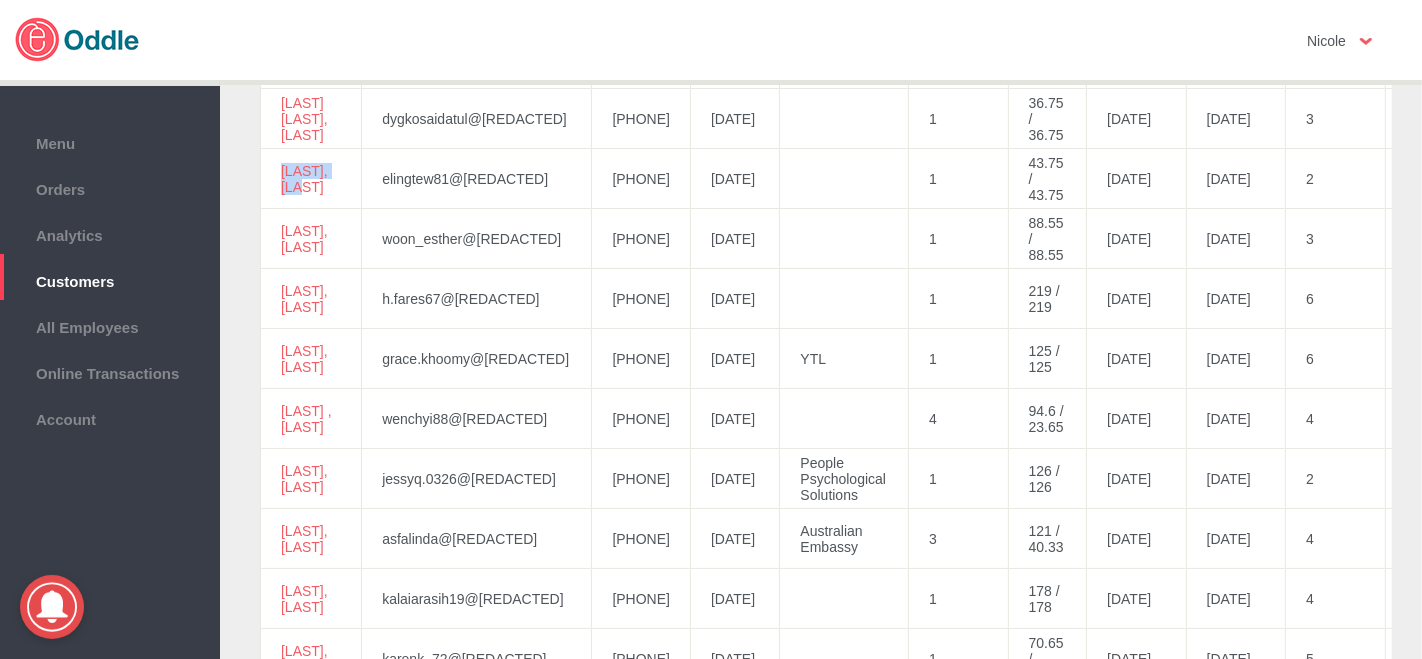 drag, startPoint x: 737, startPoint y: 476, endPoint x: 633, endPoint y: 489, distance: 104.80935 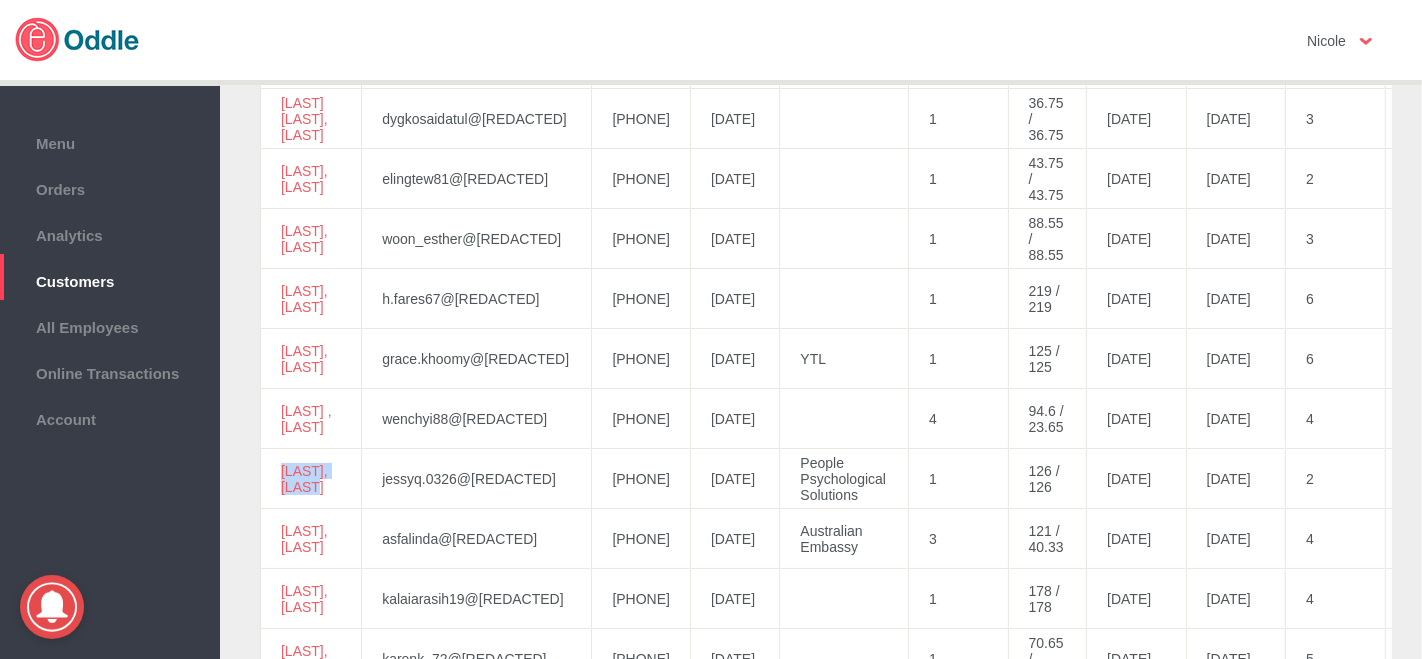 drag, startPoint x: 374, startPoint y: 477, endPoint x: 274, endPoint y: 484, distance: 100.2447 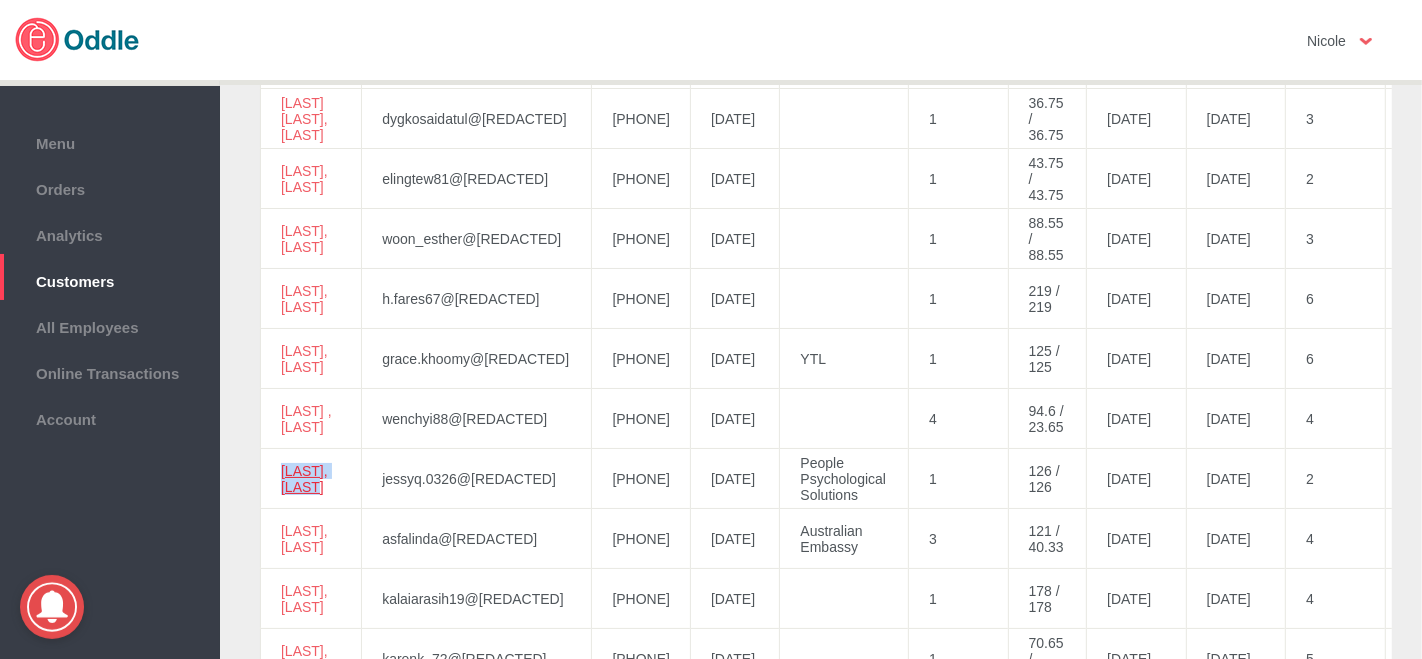 copy on "[LAST], [LAST]" 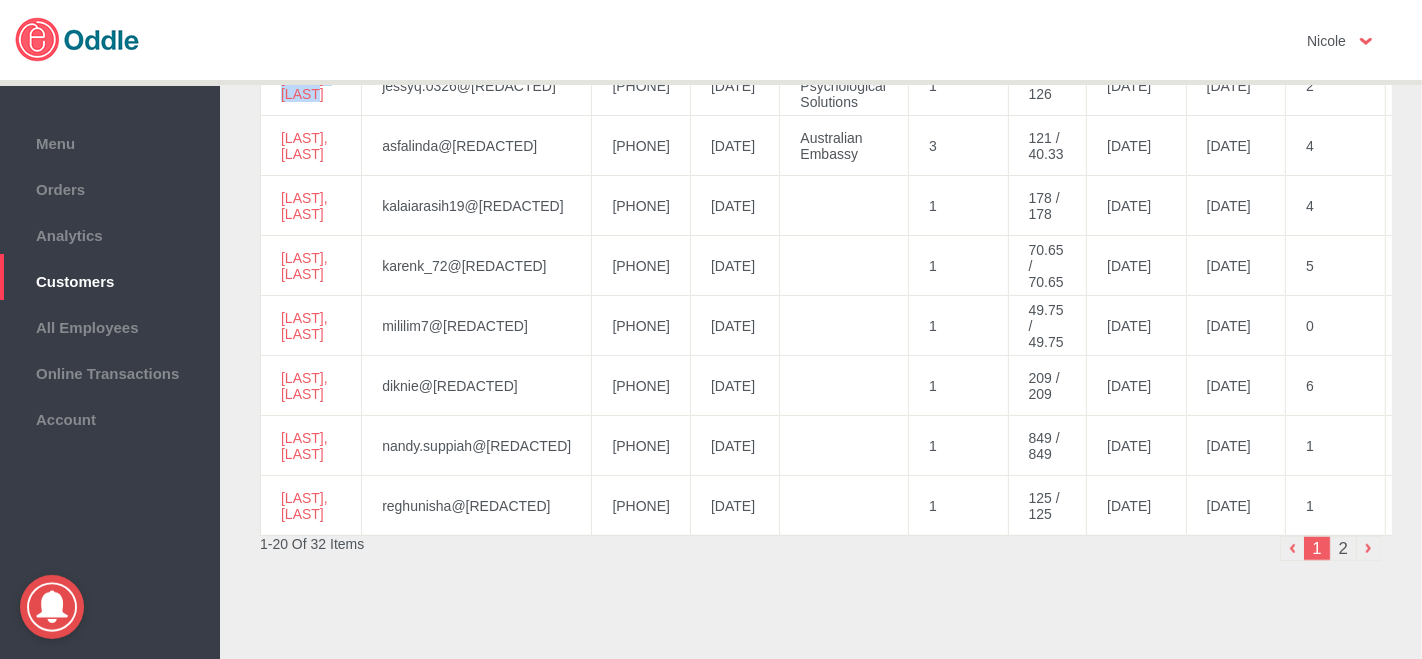 scroll, scrollTop: 1107, scrollLeft: 0, axis: vertical 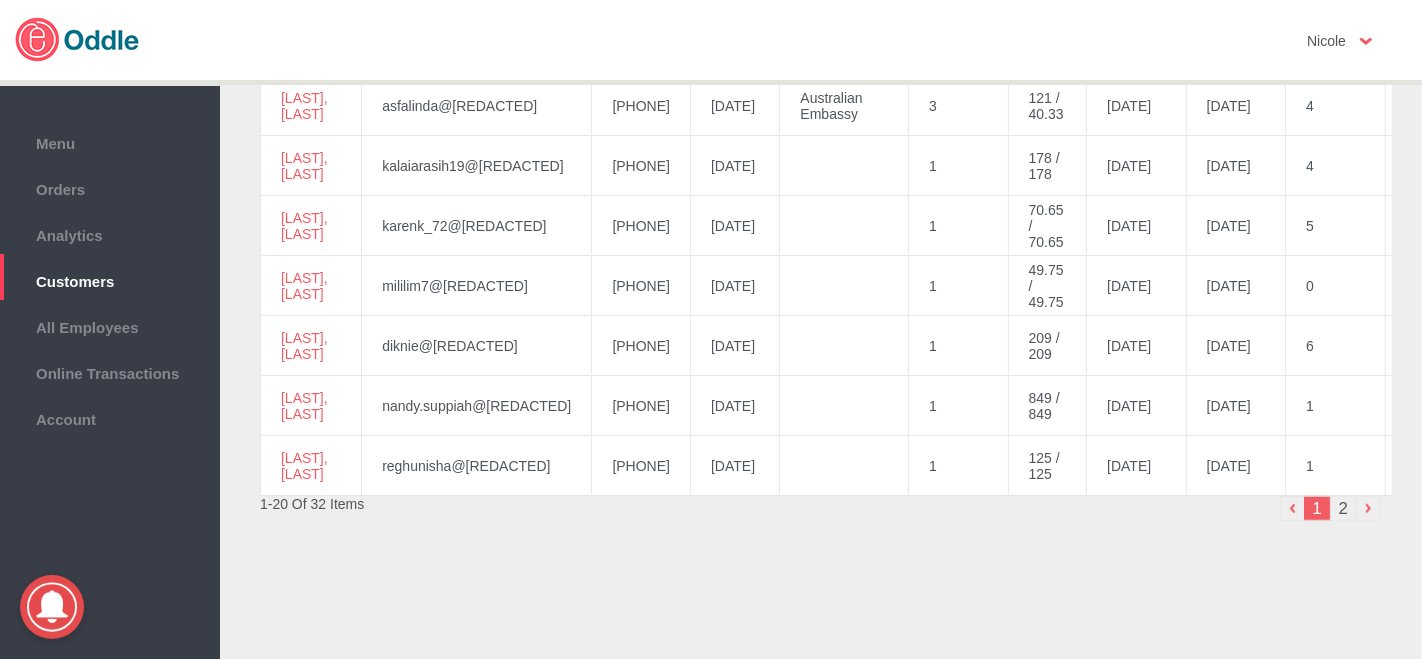 click on "2" at bounding box center (1343, 508) 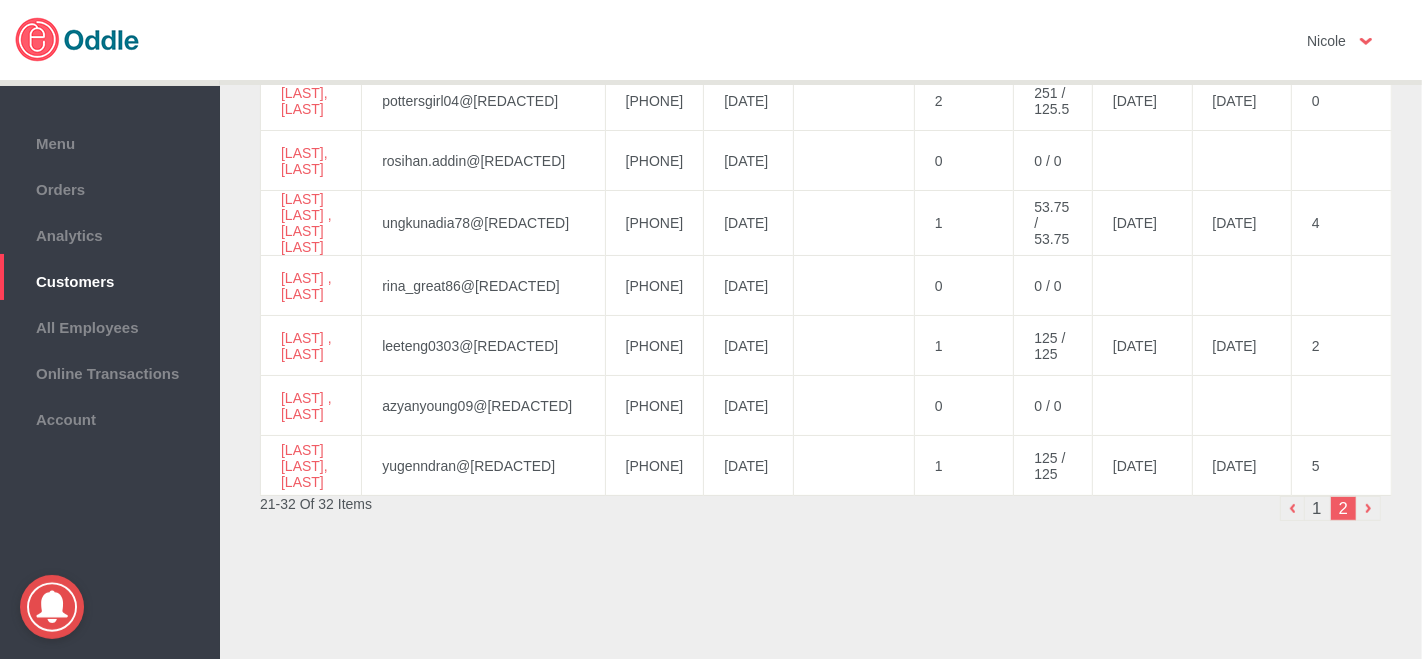 scroll, scrollTop: 633, scrollLeft: 0, axis: vertical 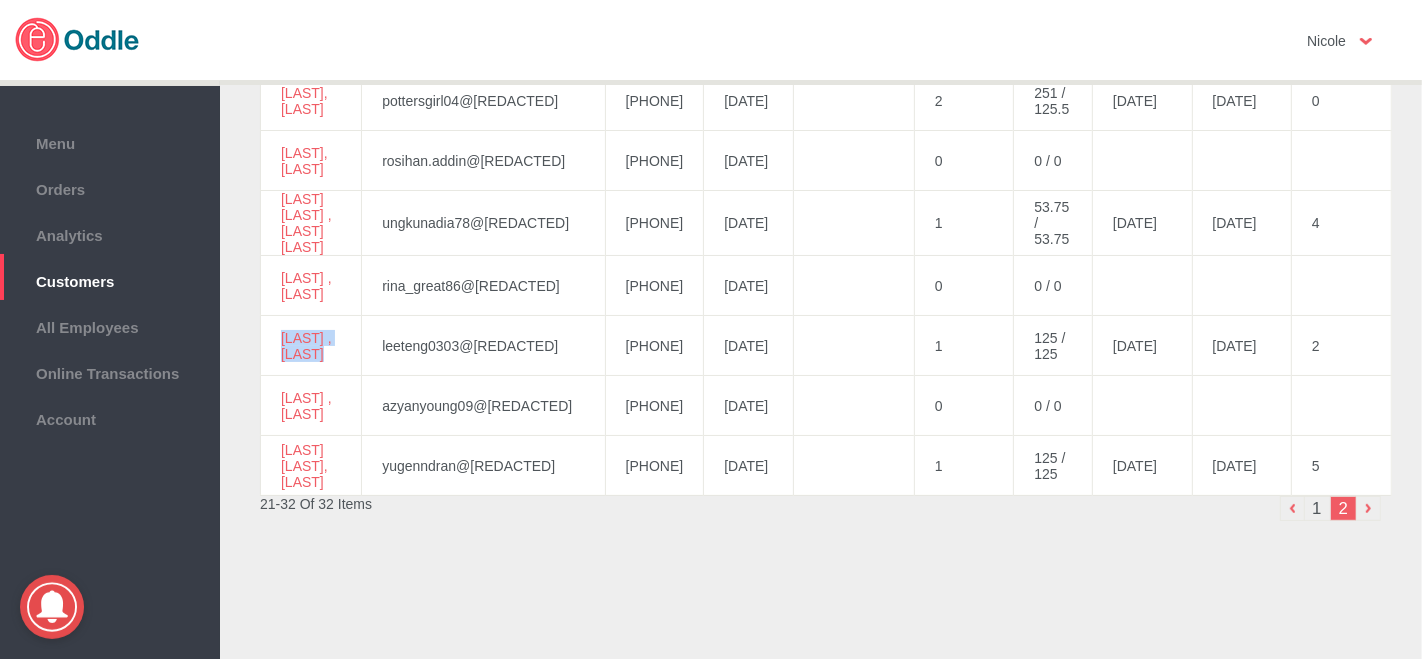 drag, startPoint x: 325, startPoint y: 344, endPoint x: 278, endPoint y: 337, distance: 47.518417 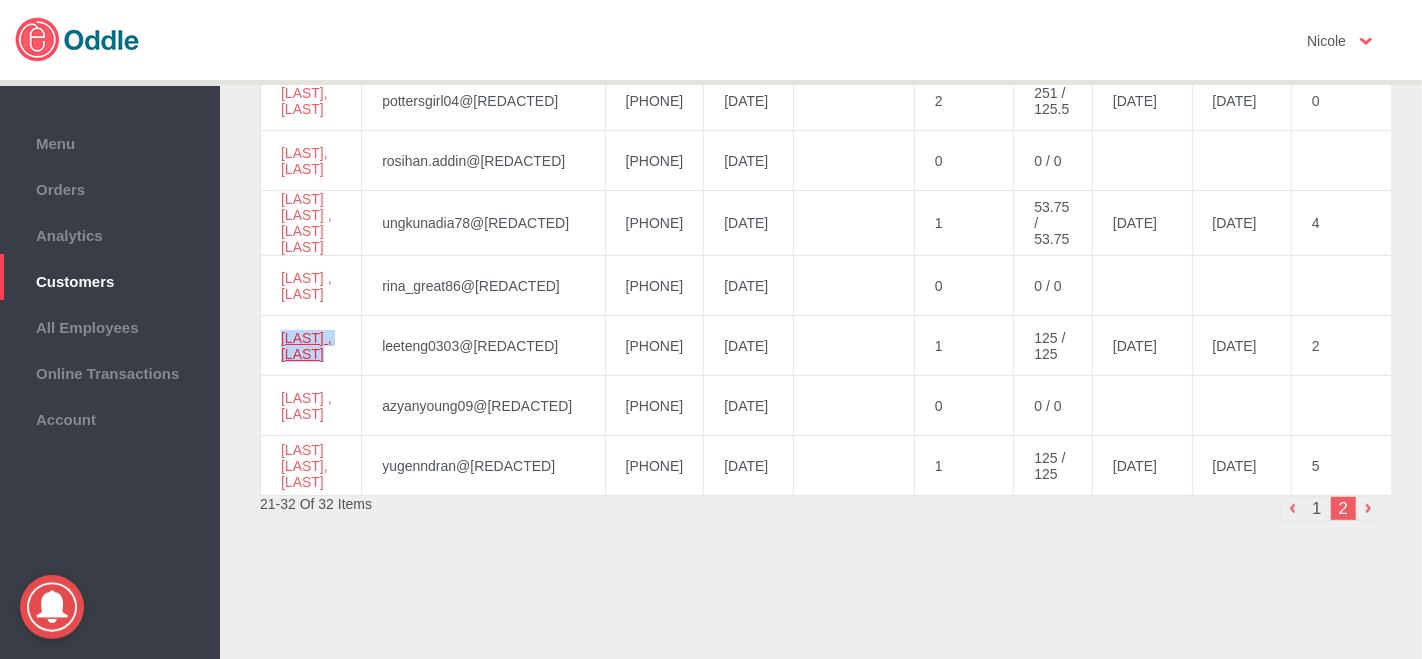 copy on "[LAST] , [LAST]" 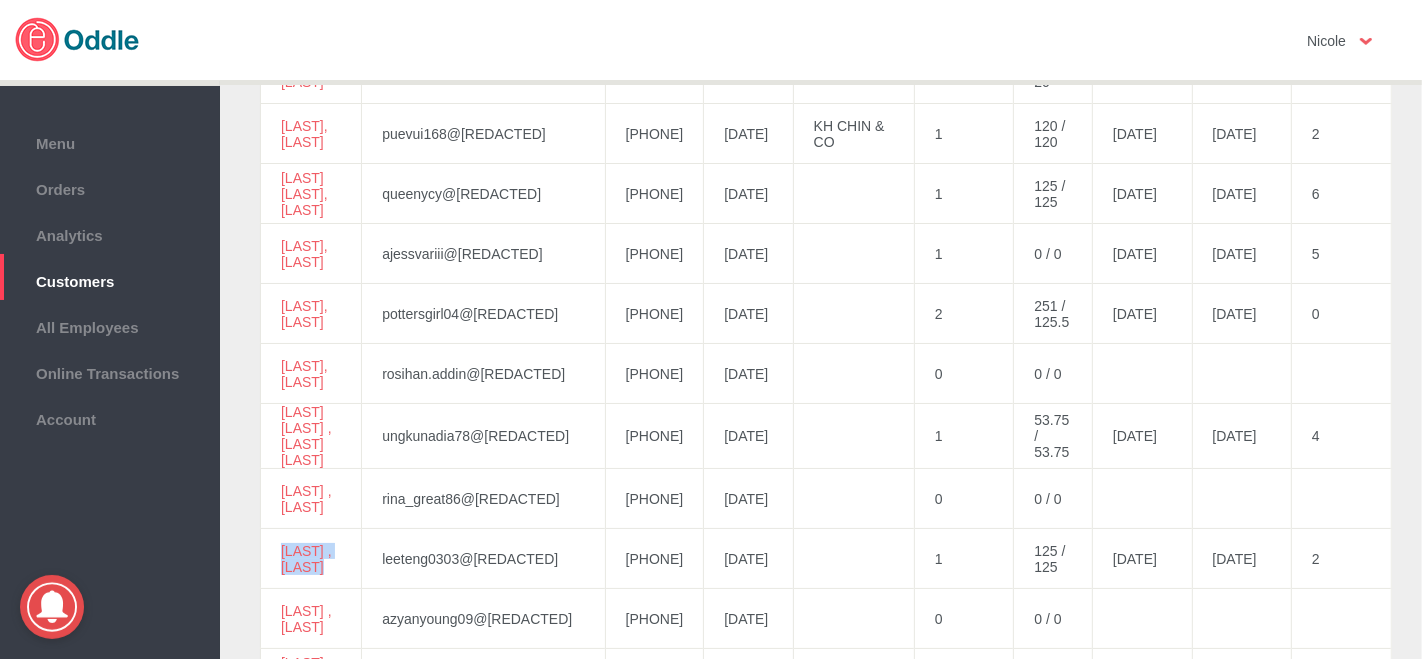 scroll, scrollTop: 300, scrollLeft: 0, axis: vertical 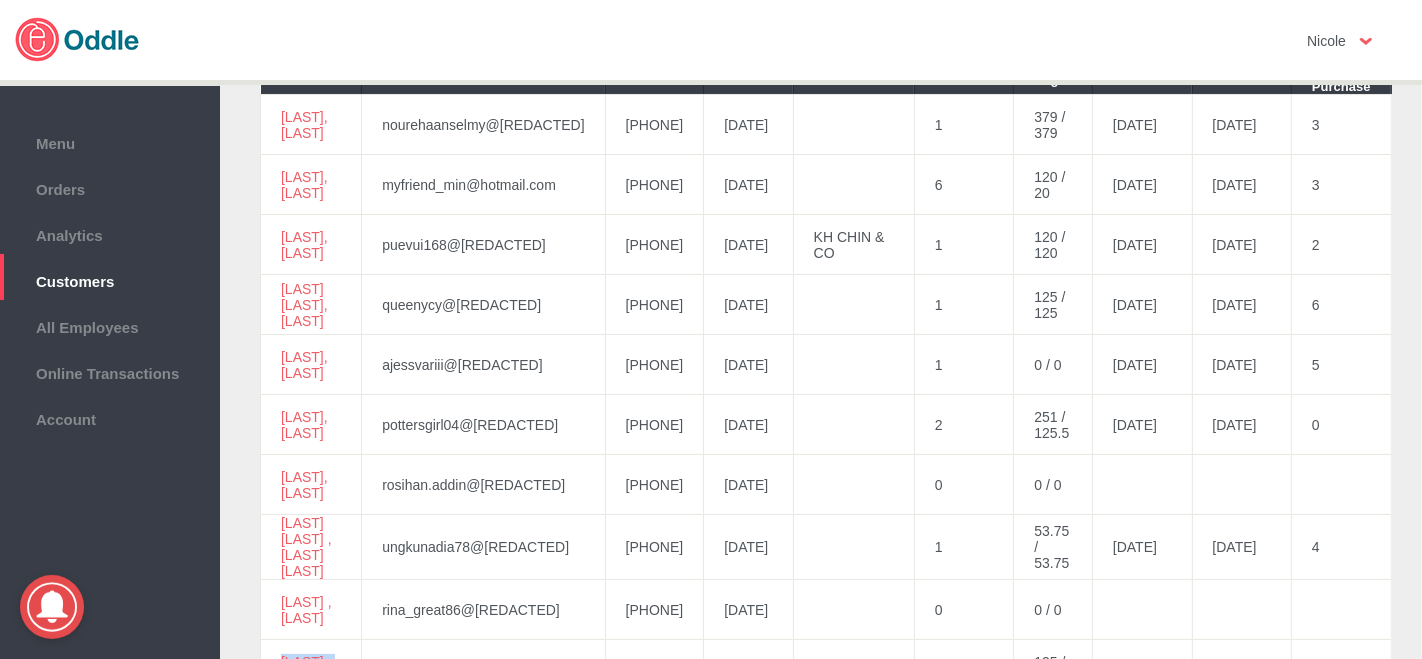 drag, startPoint x: 742, startPoint y: 249, endPoint x: 626, endPoint y: 250, distance: 116.00431 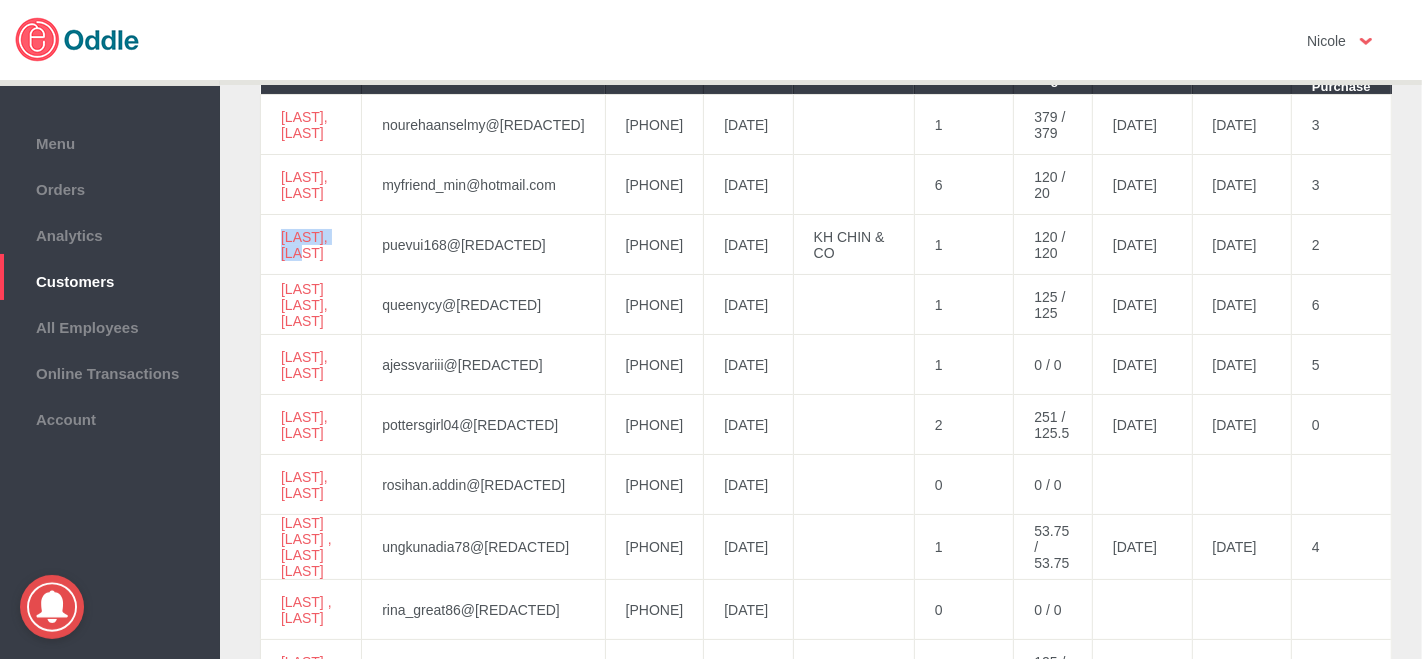 drag, startPoint x: 365, startPoint y: 237, endPoint x: 266, endPoint y: 246, distance: 99.40825 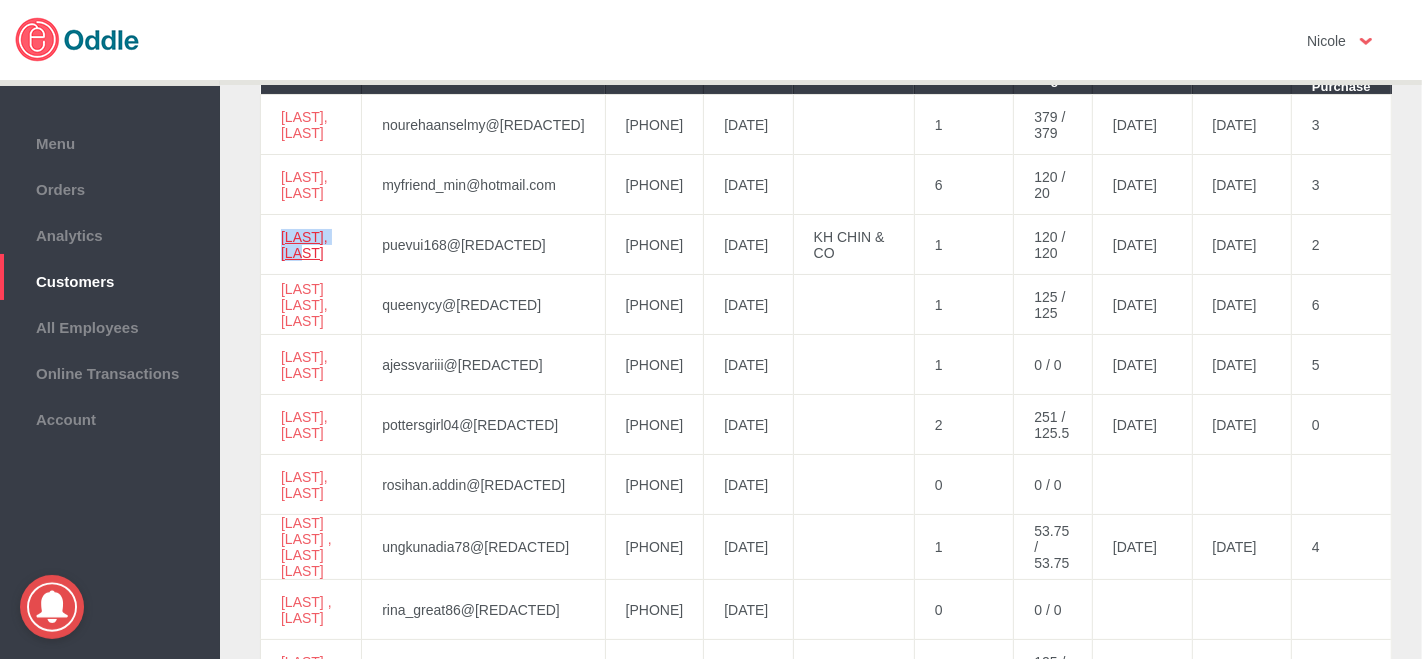 copy on "[LAST], [LAST]" 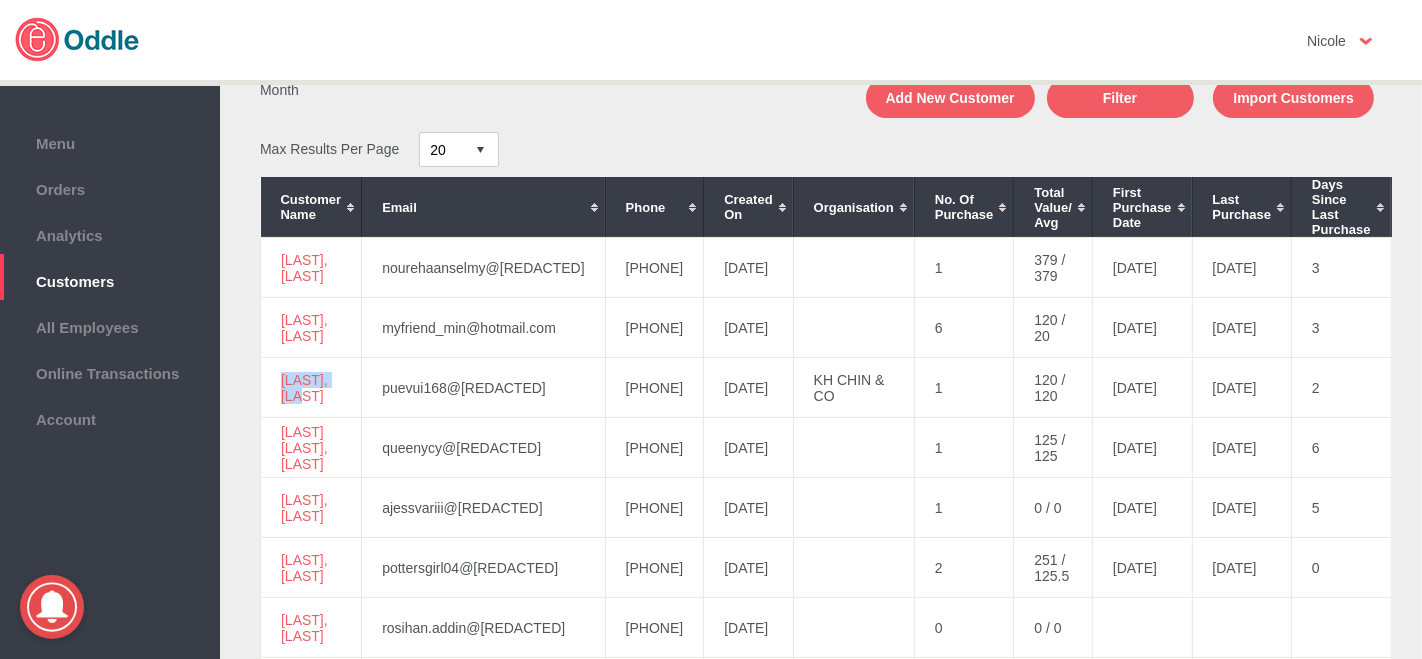 scroll, scrollTop: 77, scrollLeft: 0, axis: vertical 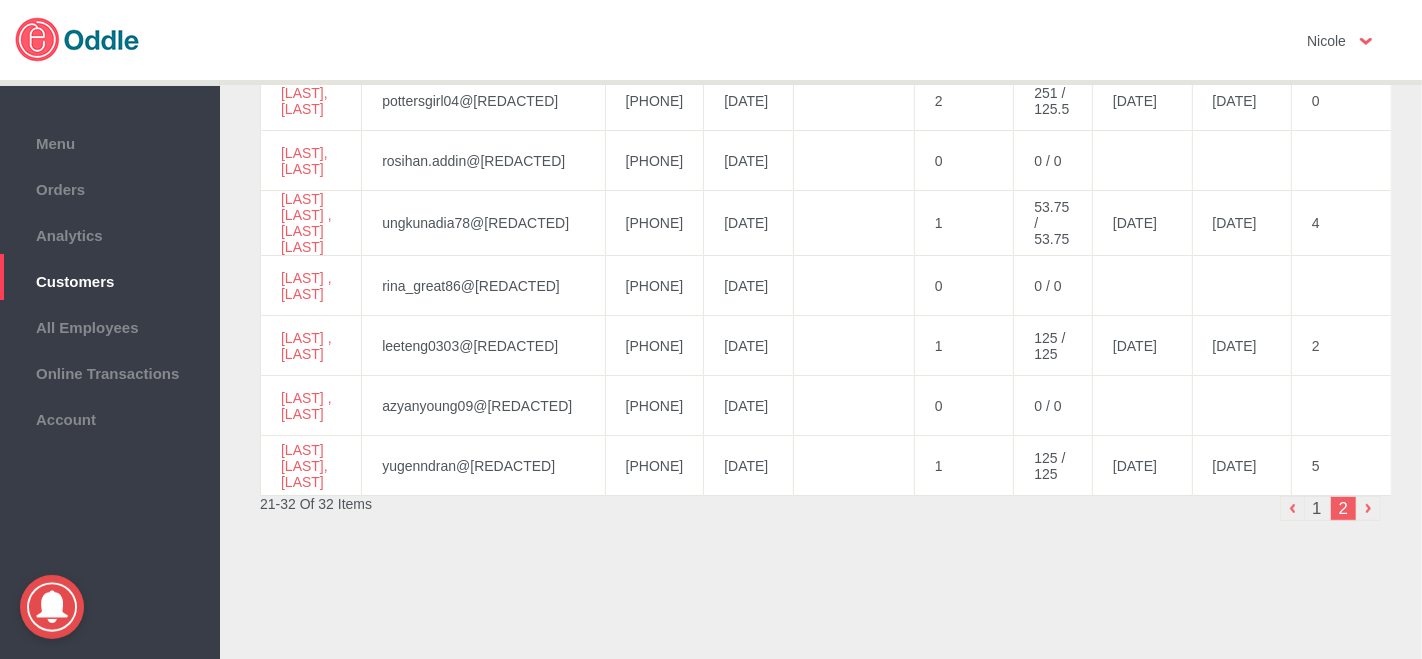 click on "1" at bounding box center (1317, 508) 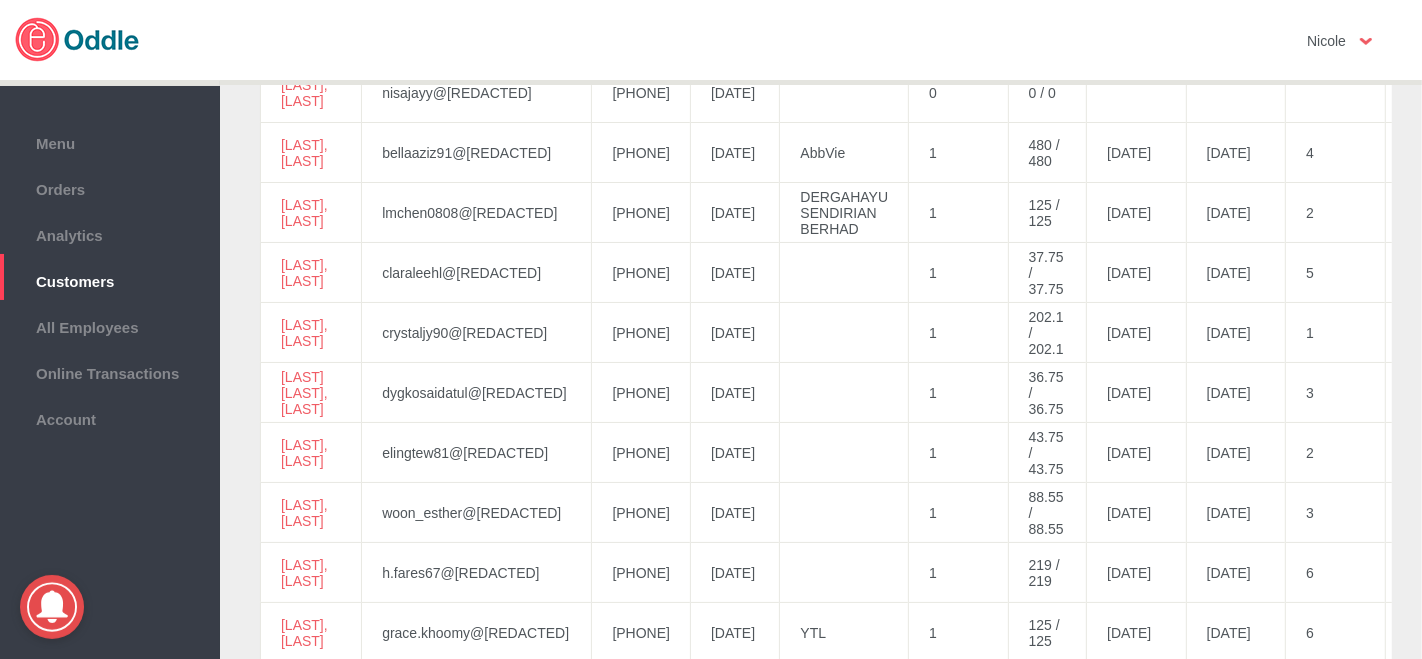 scroll, scrollTop: 300, scrollLeft: 0, axis: vertical 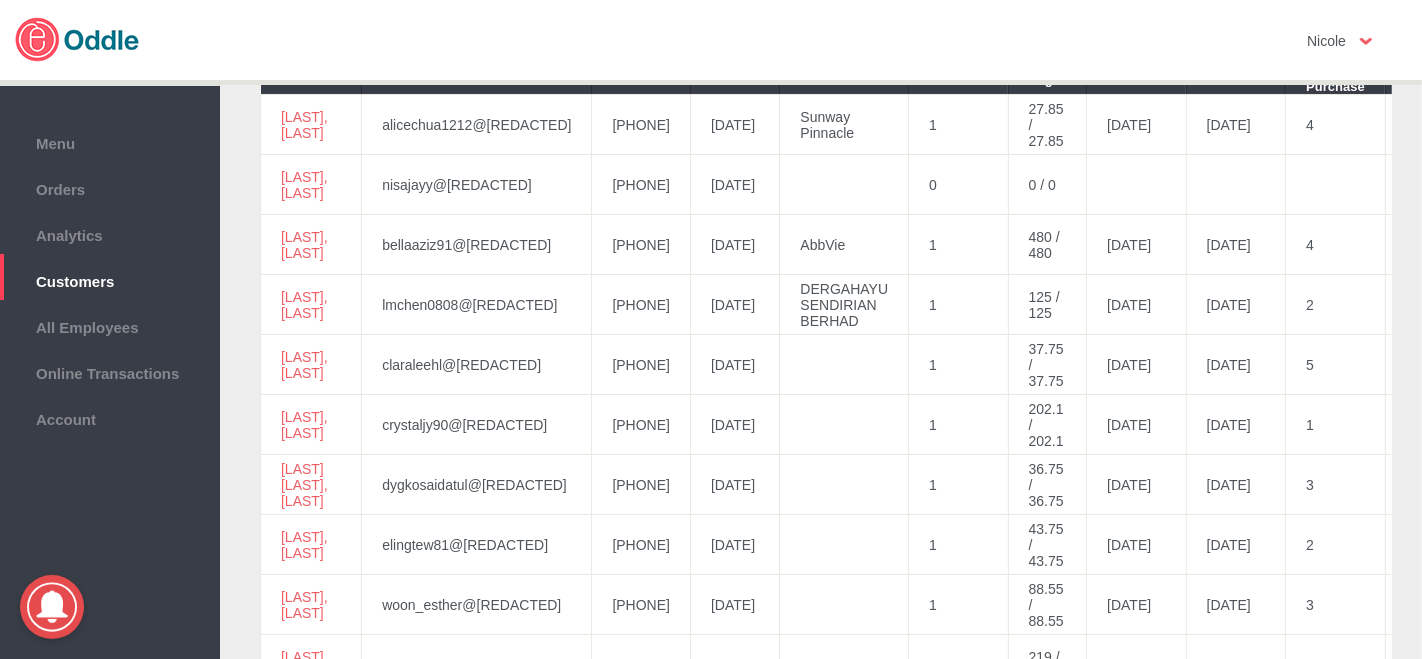 drag, startPoint x: 736, startPoint y: 426, endPoint x: 634, endPoint y: 428, distance: 102.01961 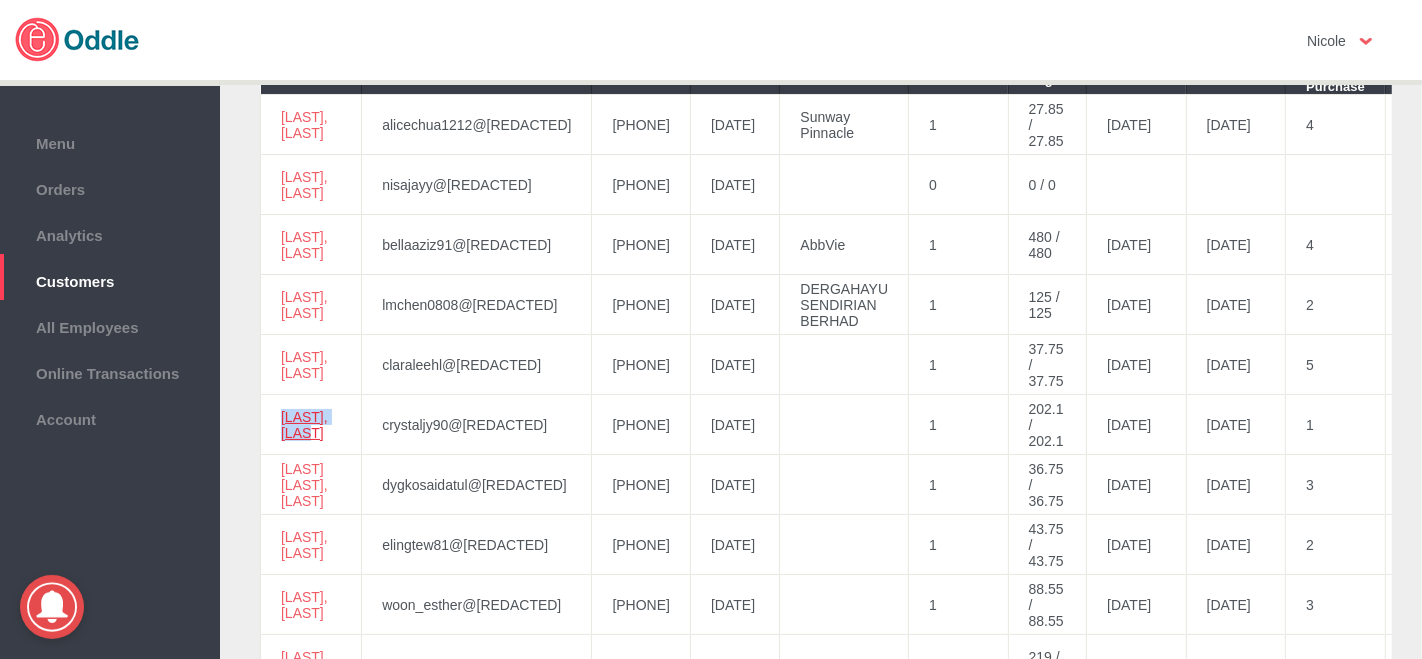 drag, startPoint x: 368, startPoint y: 432, endPoint x: 280, endPoint y: 433, distance: 88.005684 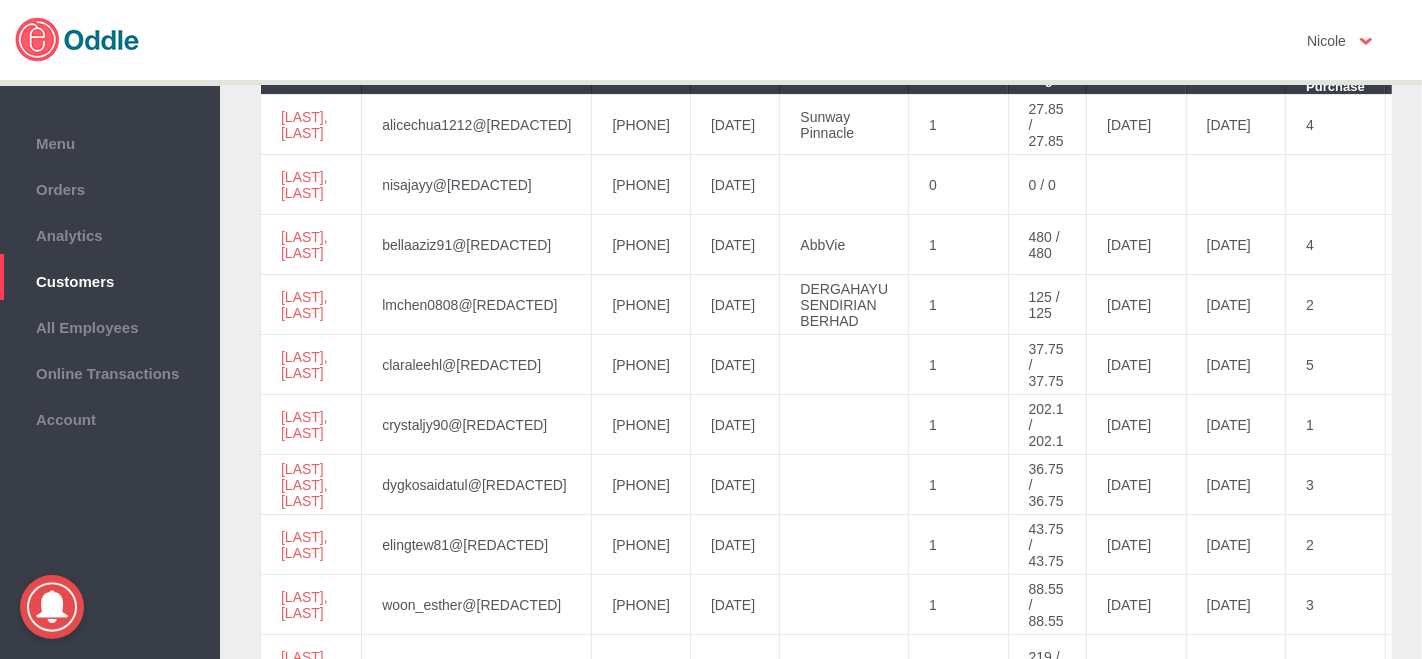 click on "1" at bounding box center (959, 425) 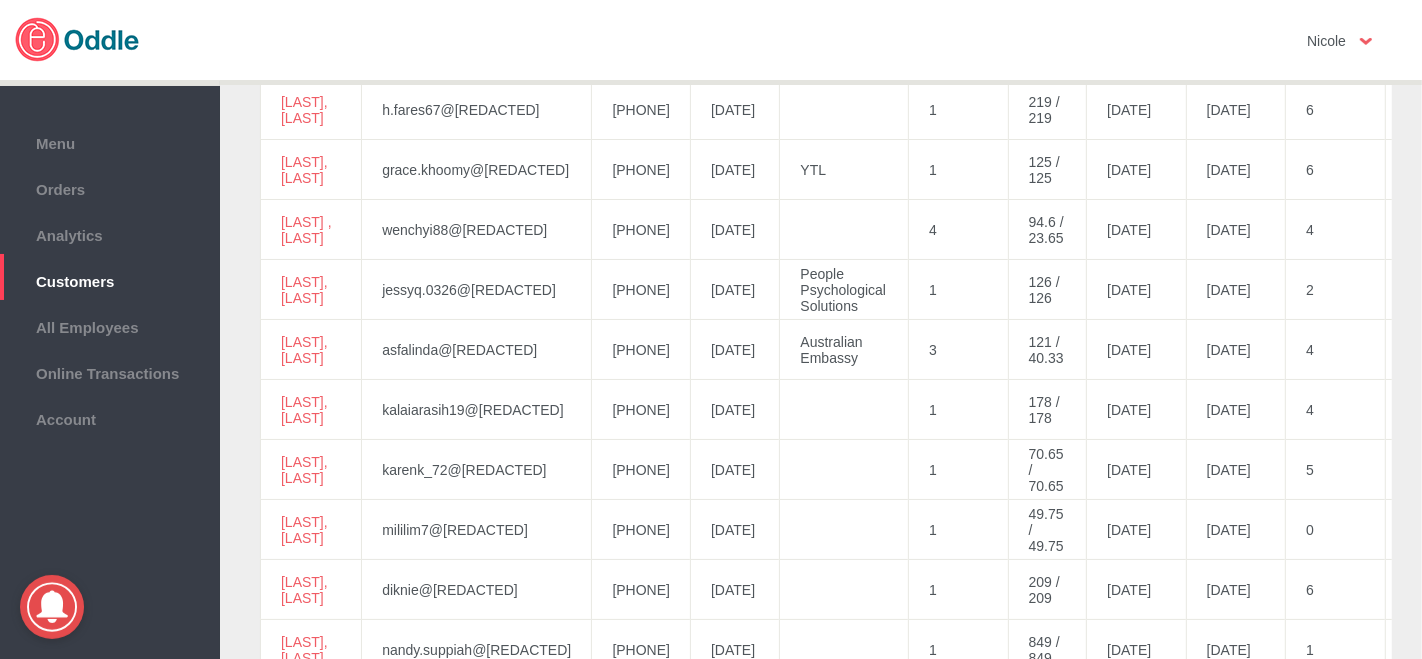 scroll, scrollTop: 966, scrollLeft: 0, axis: vertical 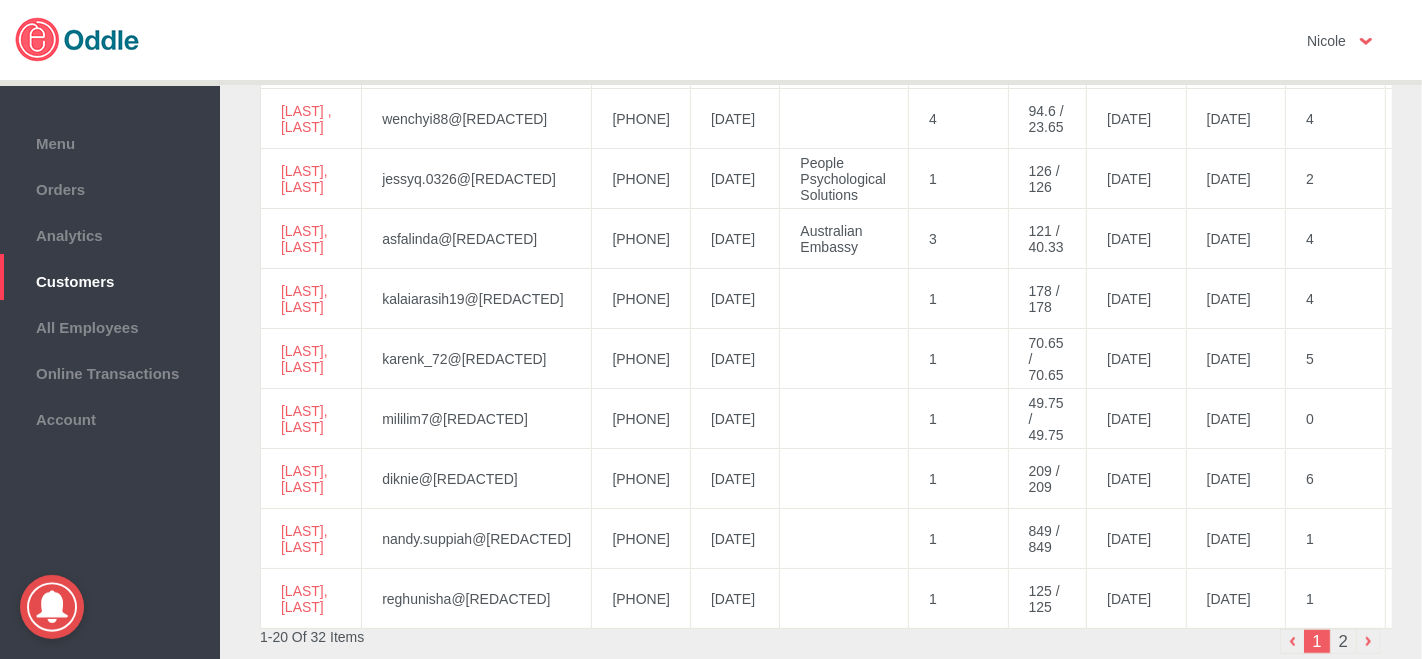 drag, startPoint x: 734, startPoint y: 414, endPoint x: 649, endPoint y: 423, distance: 85.47514 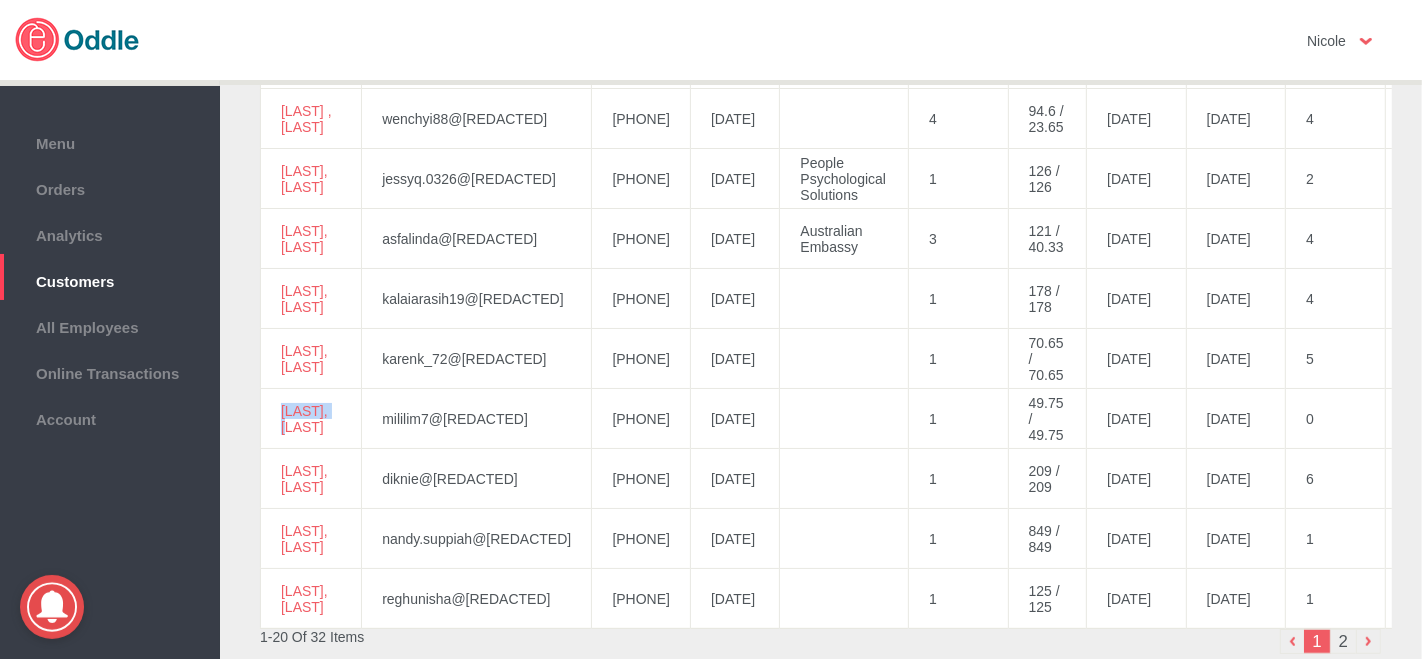 drag, startPoint x: 342, startPoint y: 417, endPoint x: 264, endPoint y: 427, distance: 78.63841 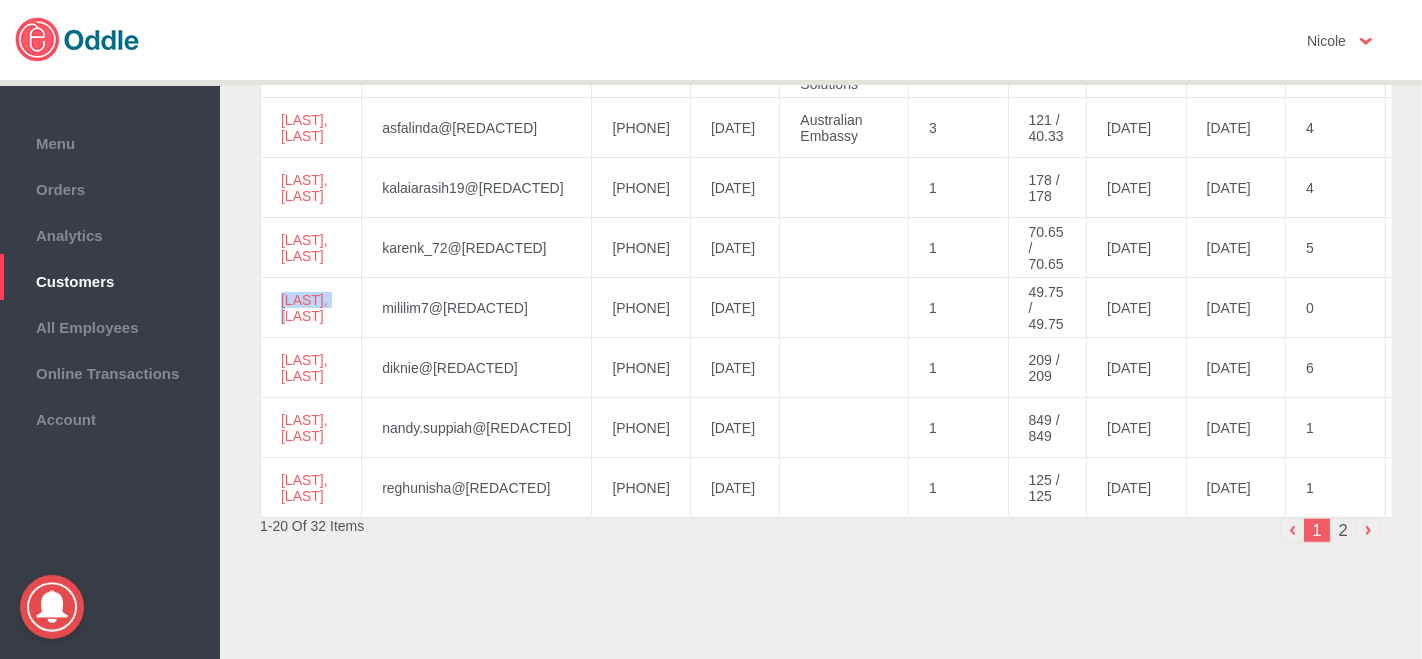 drag, startPoint x: 740, startPoint y: 426, endPoint x: 630, endPoint y: 451, distance: 112.805145 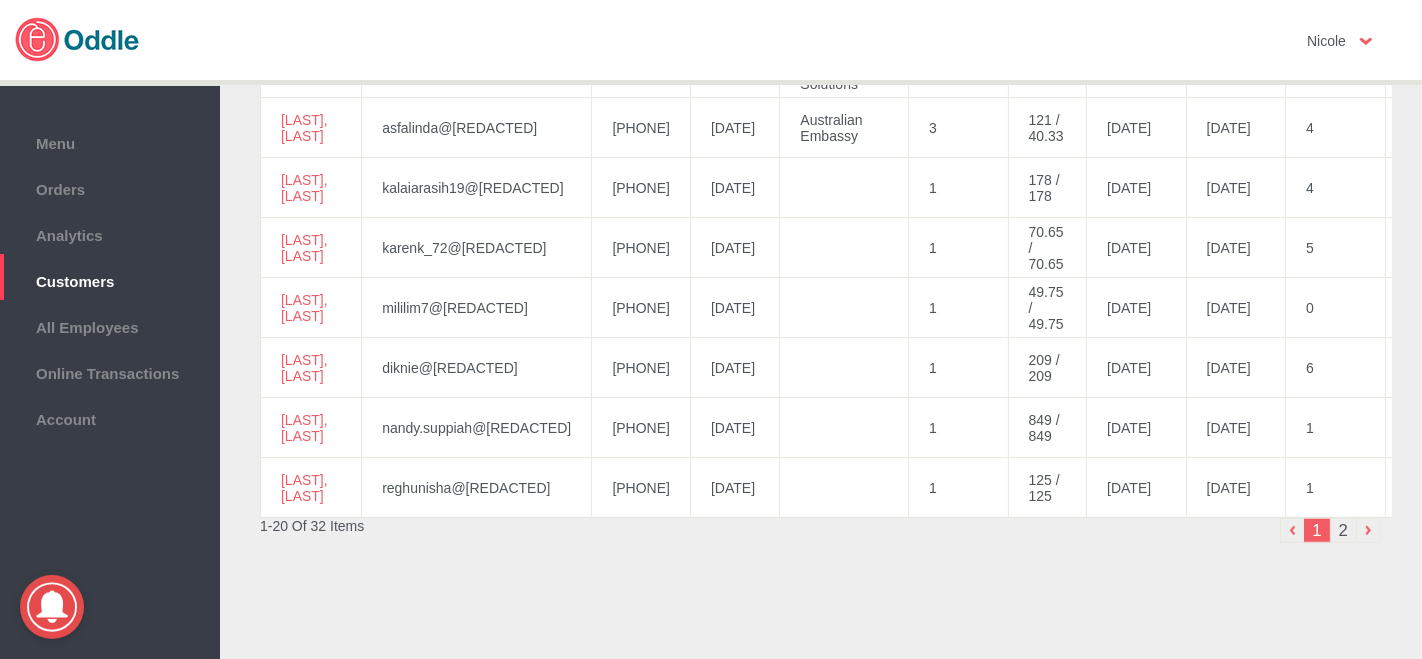 click on "Customers
Visit   Analytics → Customer   to export the list of customers and their marketing preferences
All
Last 30 days
Last 7 days
Today
This Week
Last Month
This Month
Custom
Add New Customer
Filter
Import Customers
Max Results Per Page 20 30 40 50 100
Customer Name
Email
Phone
Created On
Organisation
No. of Purchase
Total Value/ Avg
First Purchase Date
Last Purchase Blacklisted 1" at bounding box center [821, -141] 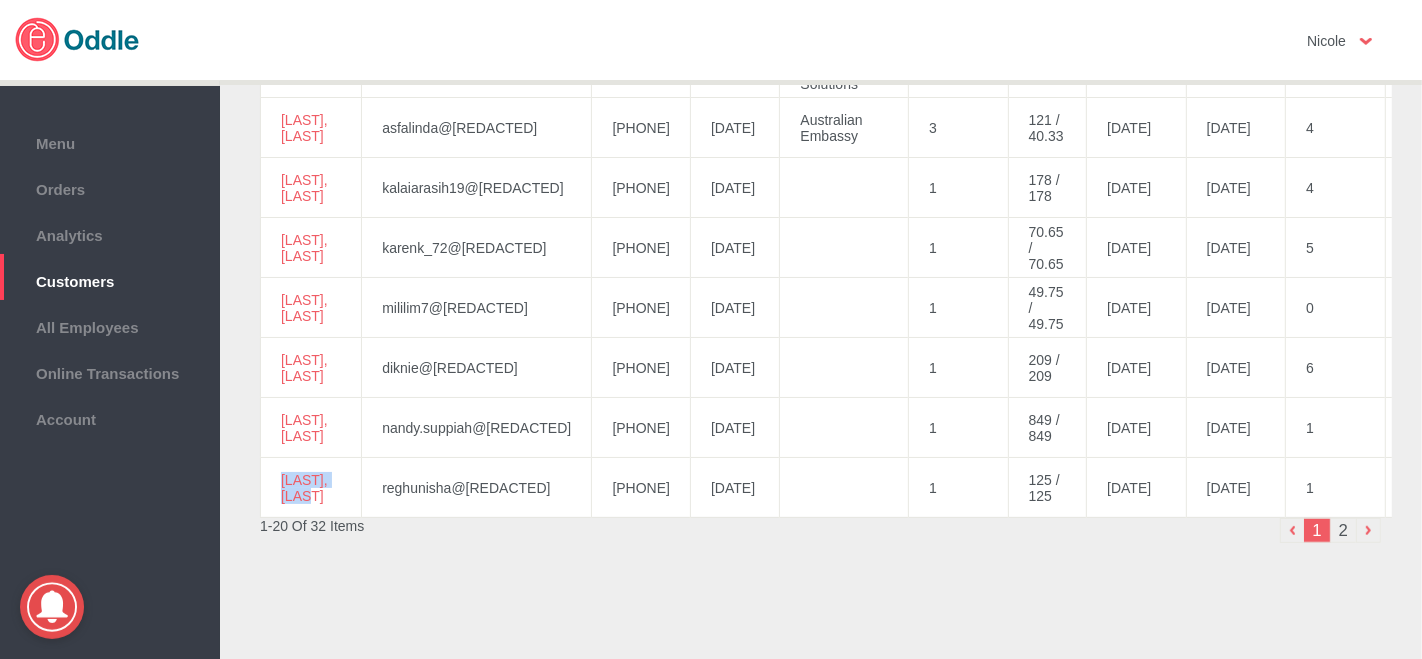 drag, startPoint x: 372, startPoint y: 490, endPoint x: 282, endPoint y: 498, distance: 90.35486 